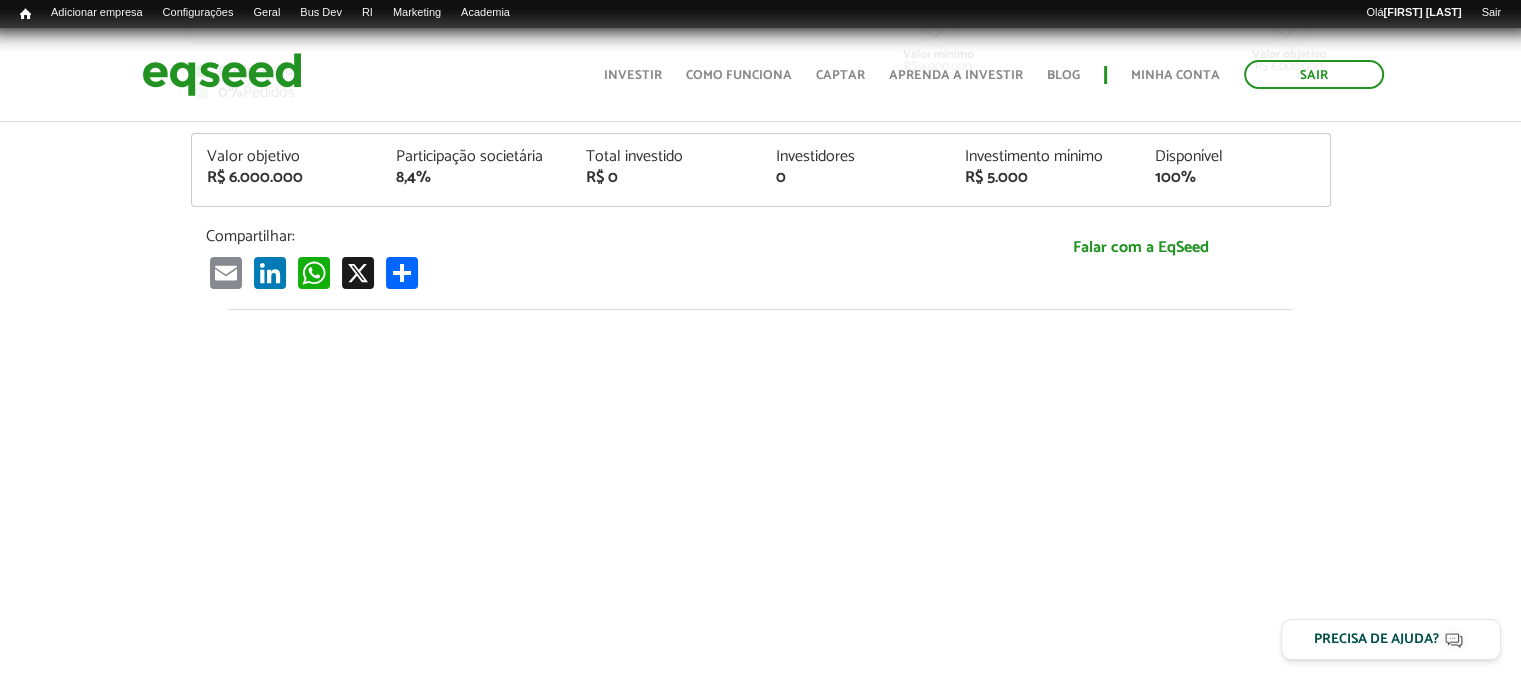 scroll, scrollTop: 400, scrollLeft: 0, axis: vertical 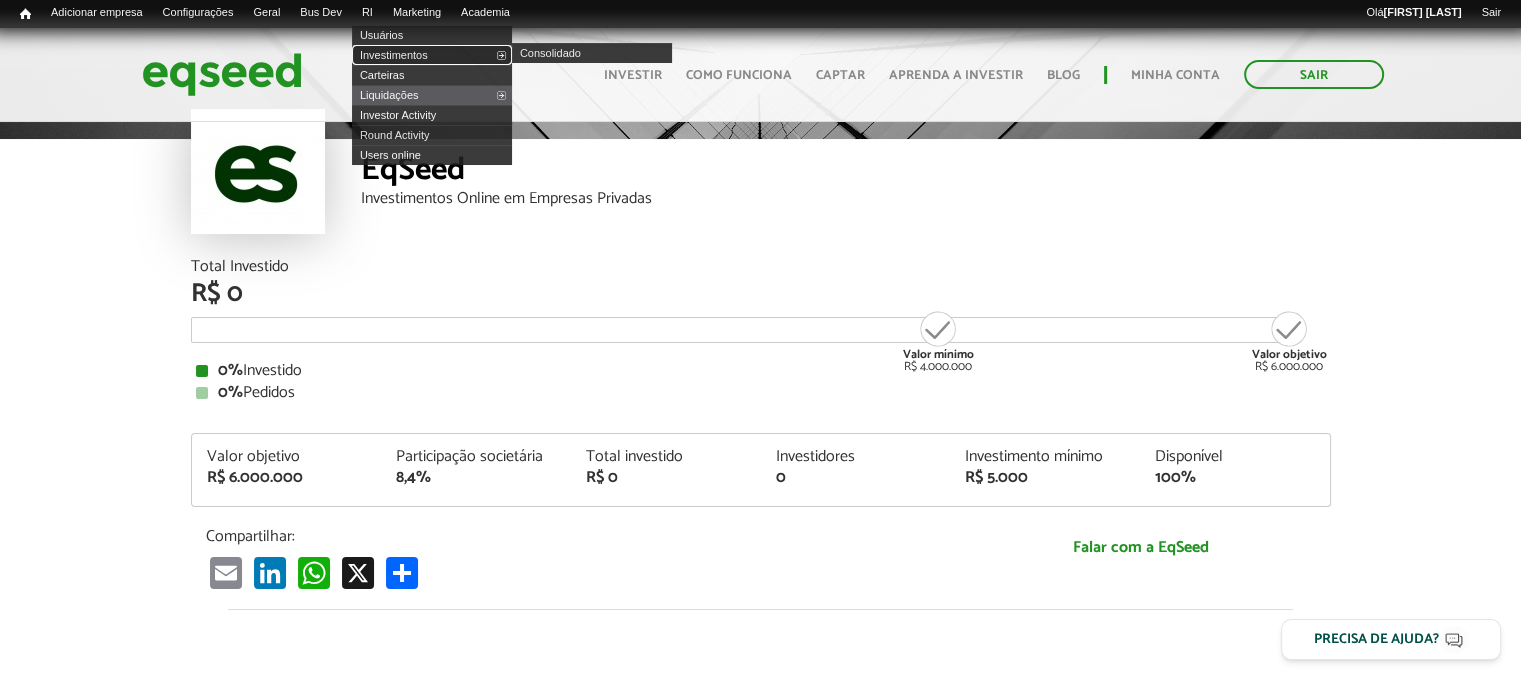 click on "Investimentos" at bounding box center (432, 55) 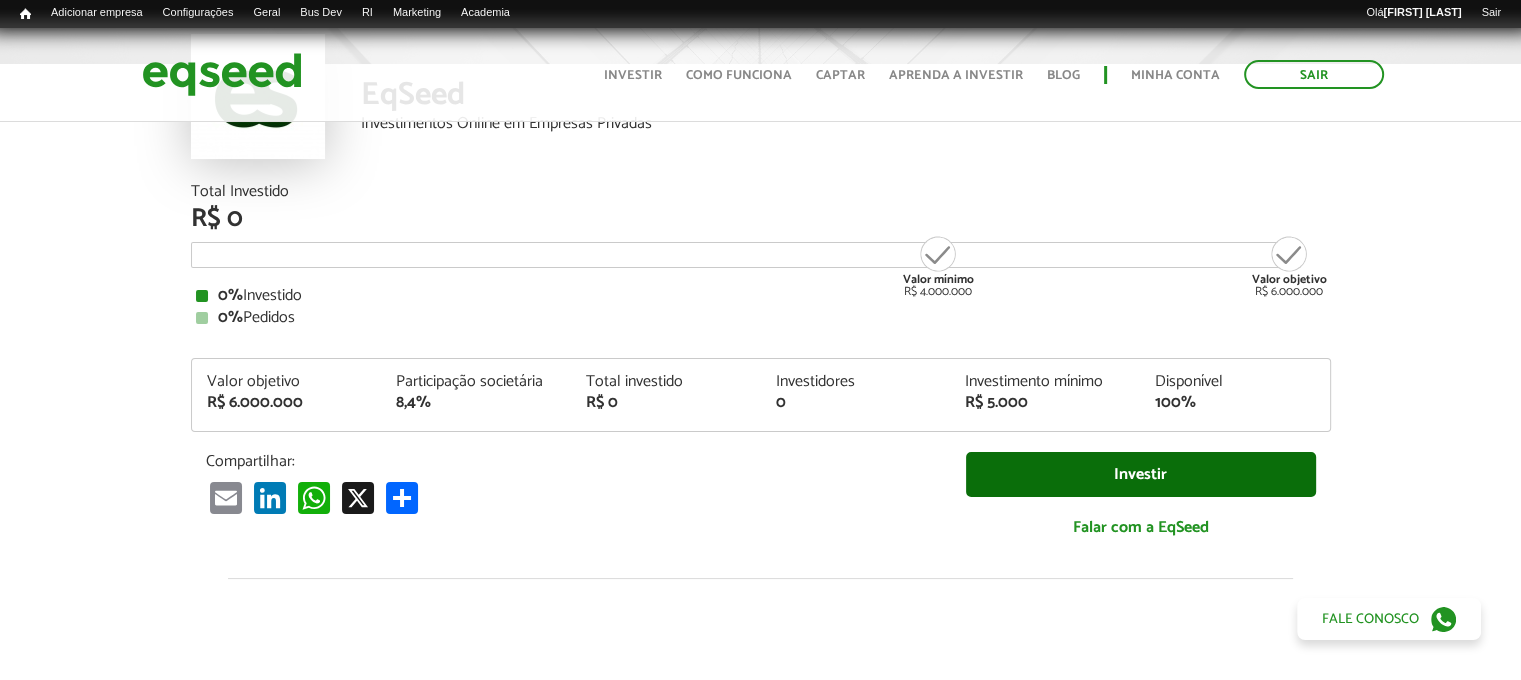 scroll, scrollTop: 200, scrollLeft: 0, axis: vertical 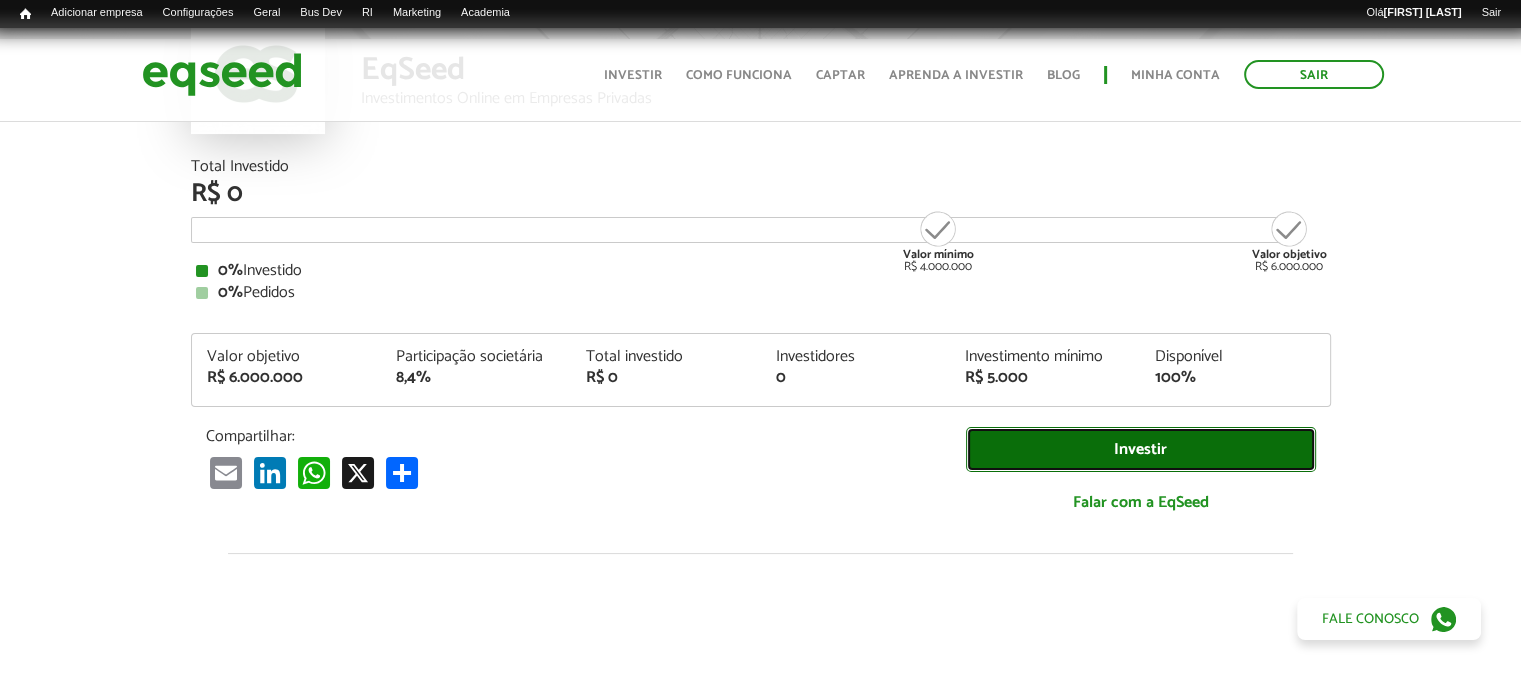 click on "Investir" at bounding box center (1141, 449) 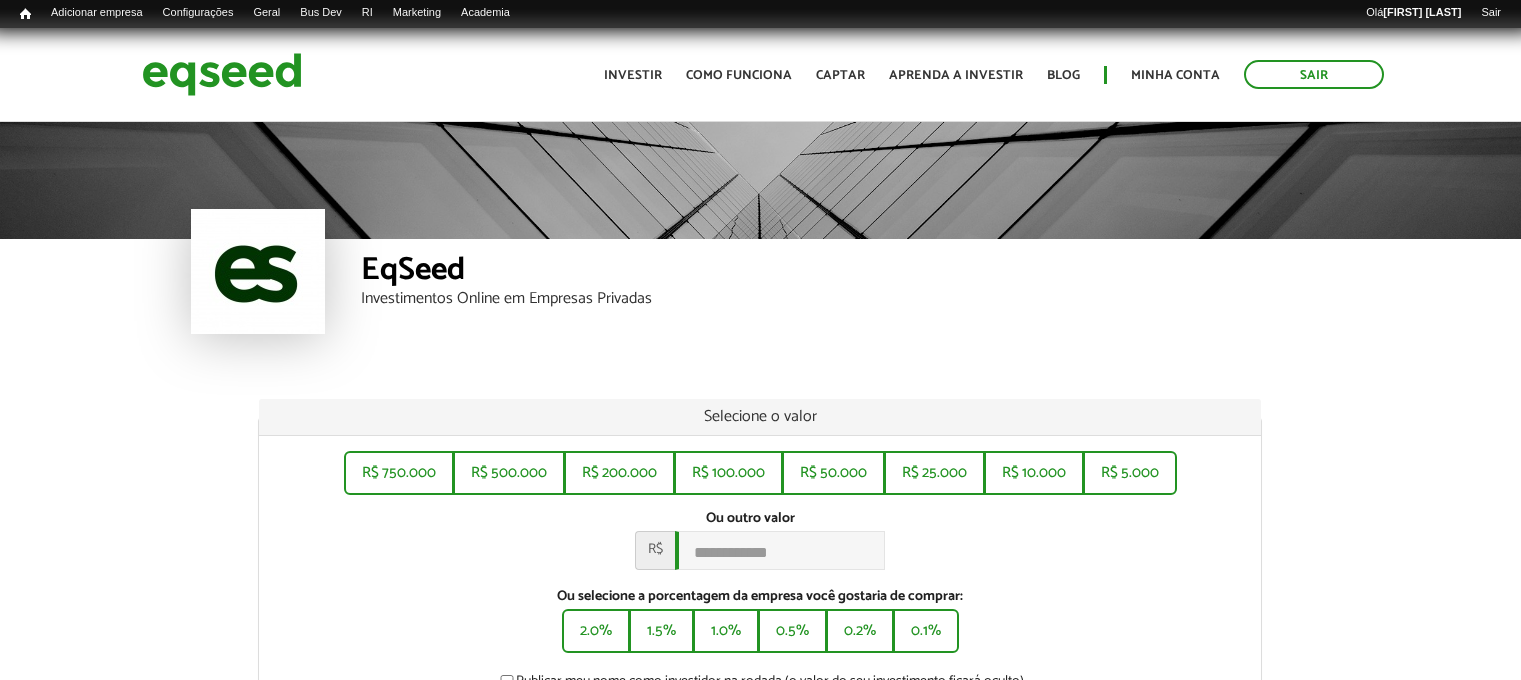 scroll, scrollTop: 0, scrollLeft: 0, axis: both 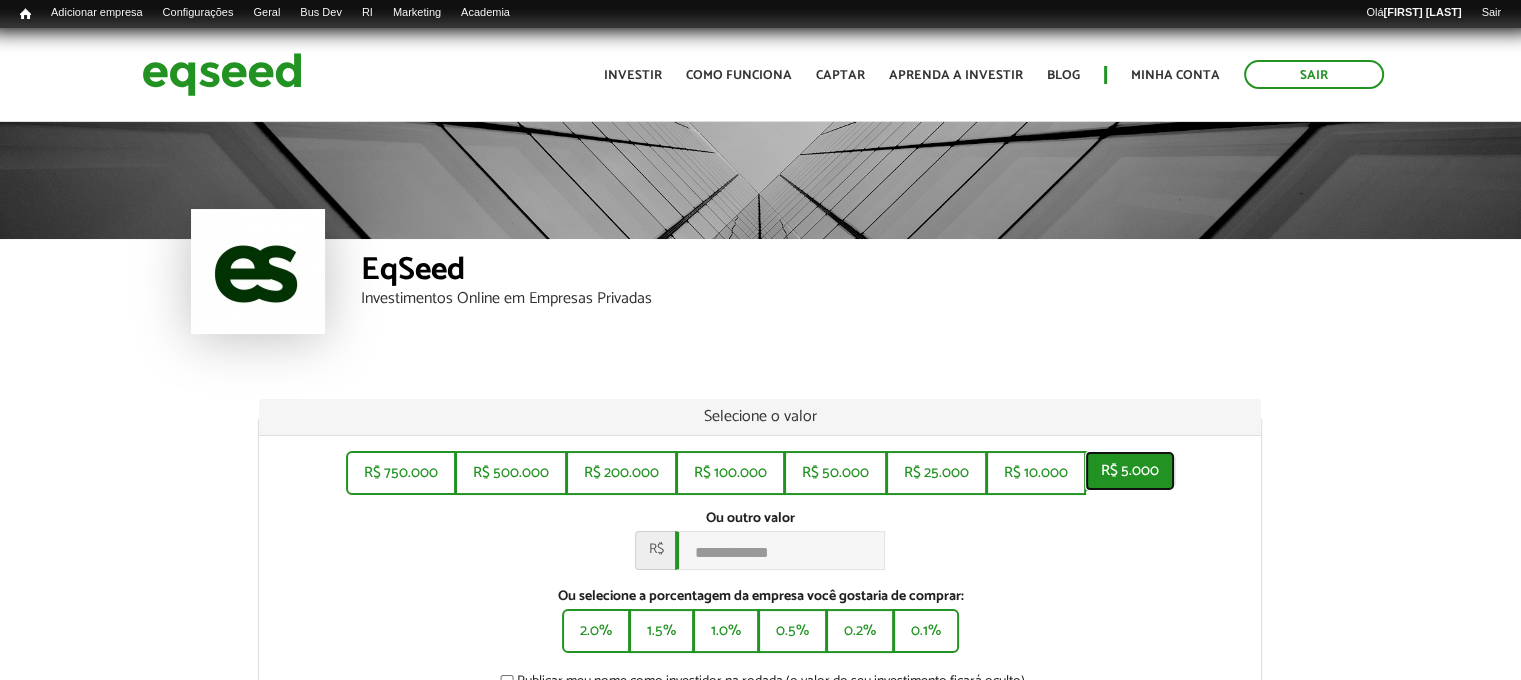 click on "R$ 5.000" at bounding box center (1130, 471) 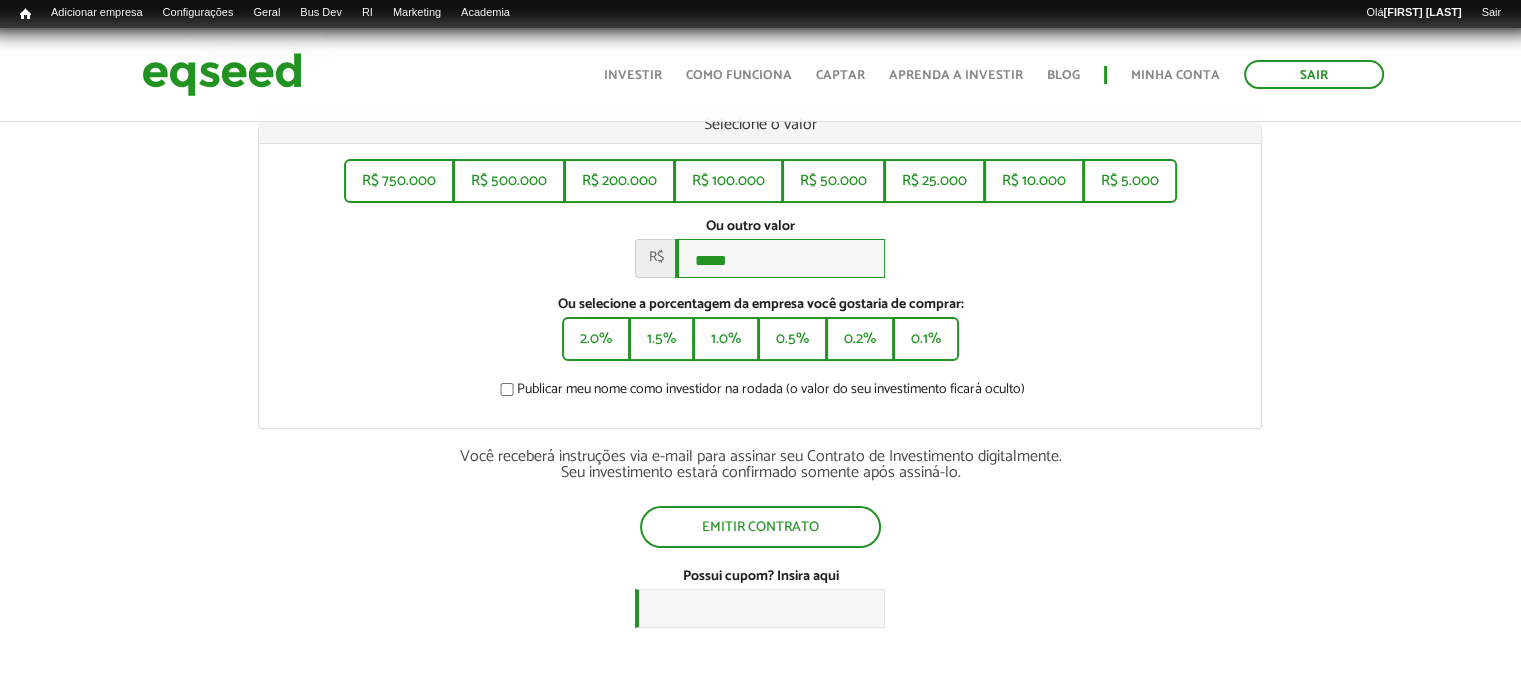 scroll, scrollTop: 300, scrollLeft: 0, axis: vertical 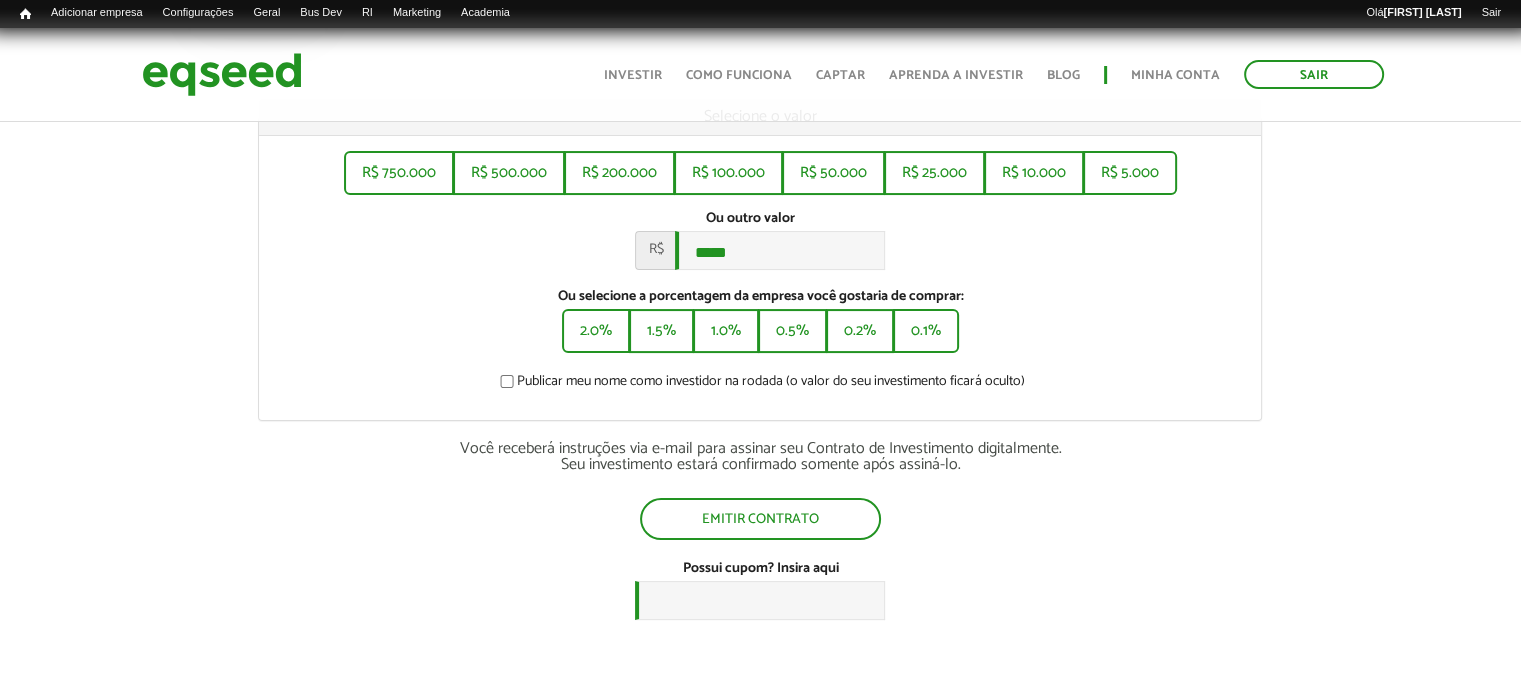 click on "Publicar meu nome como investidor na rodada (o valor do seu investimento ficará oculto)" at bounding box center (760, 385) 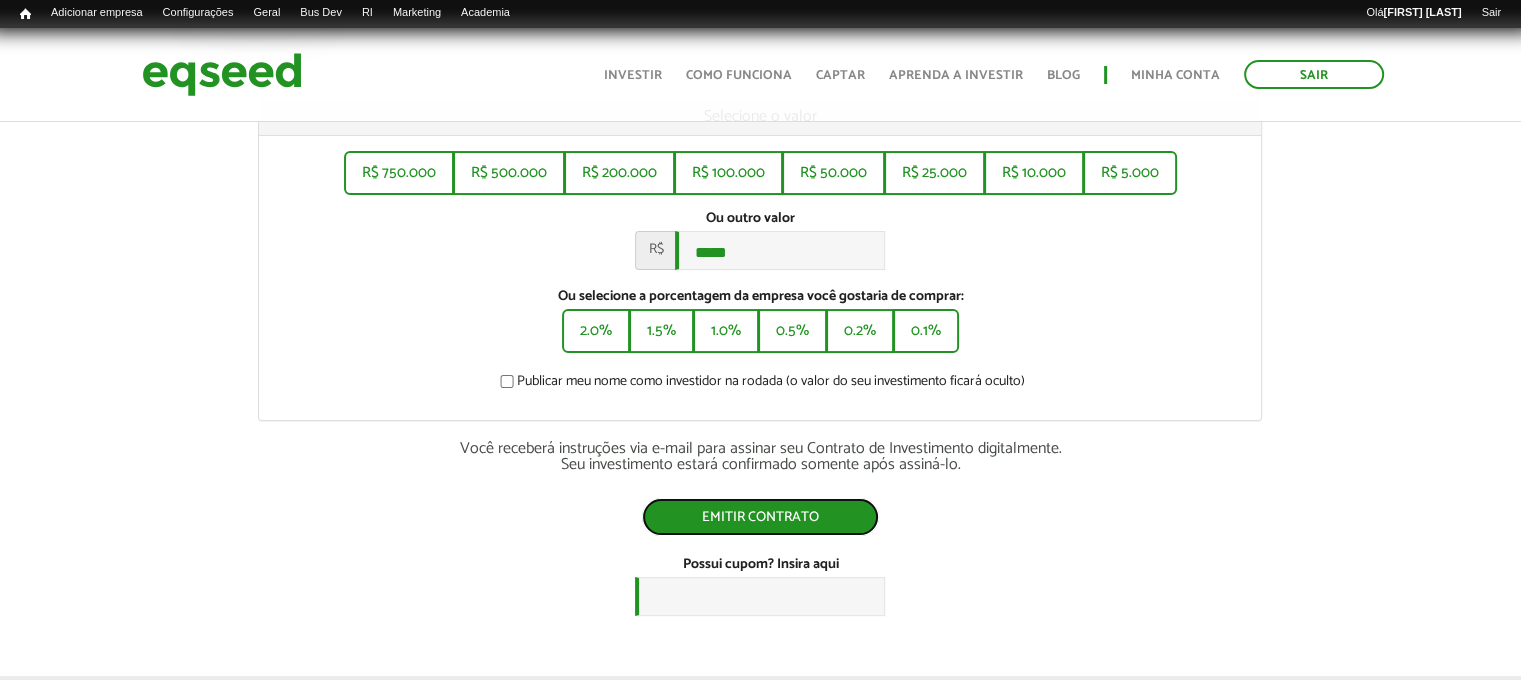 click on "Emitir contrato" at bounding box center [760, 517] 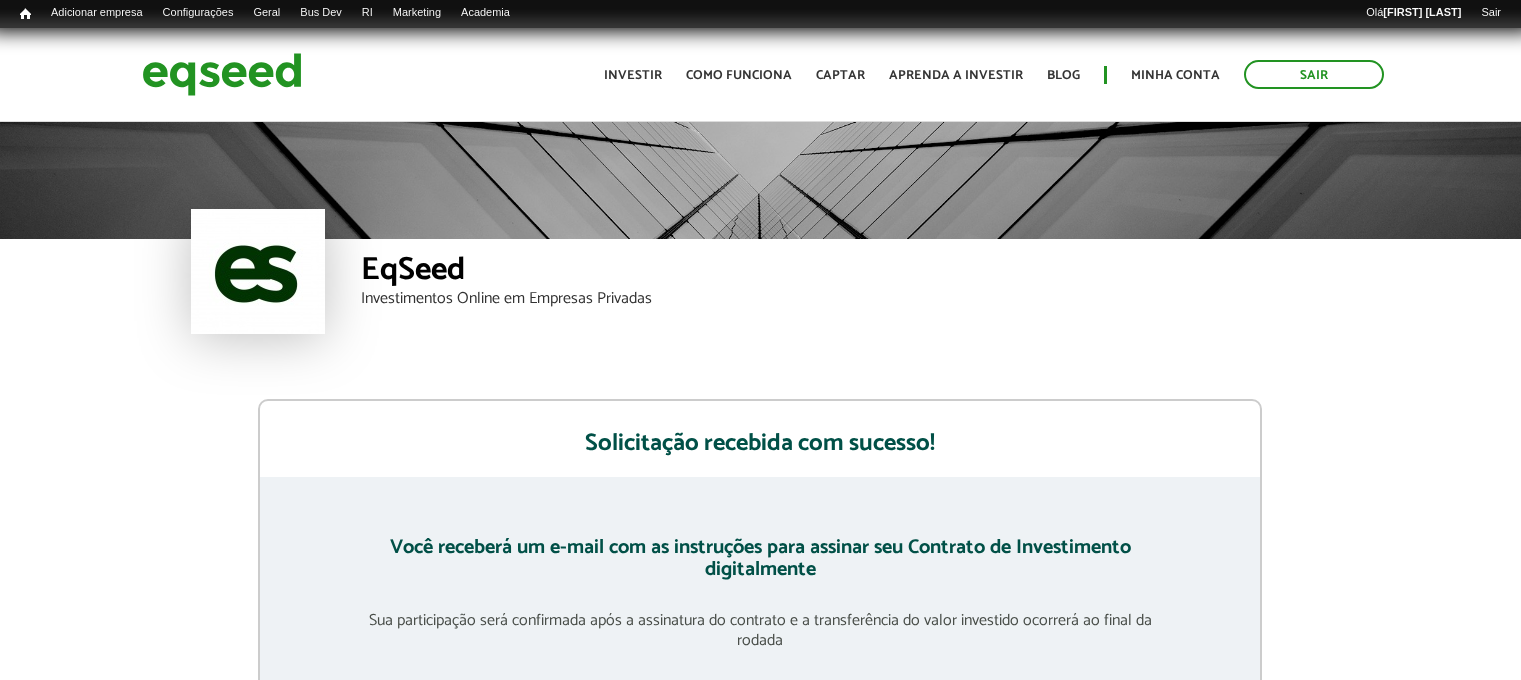 scroll, scrollTop: 0, scrollLeft: 0, axis: both 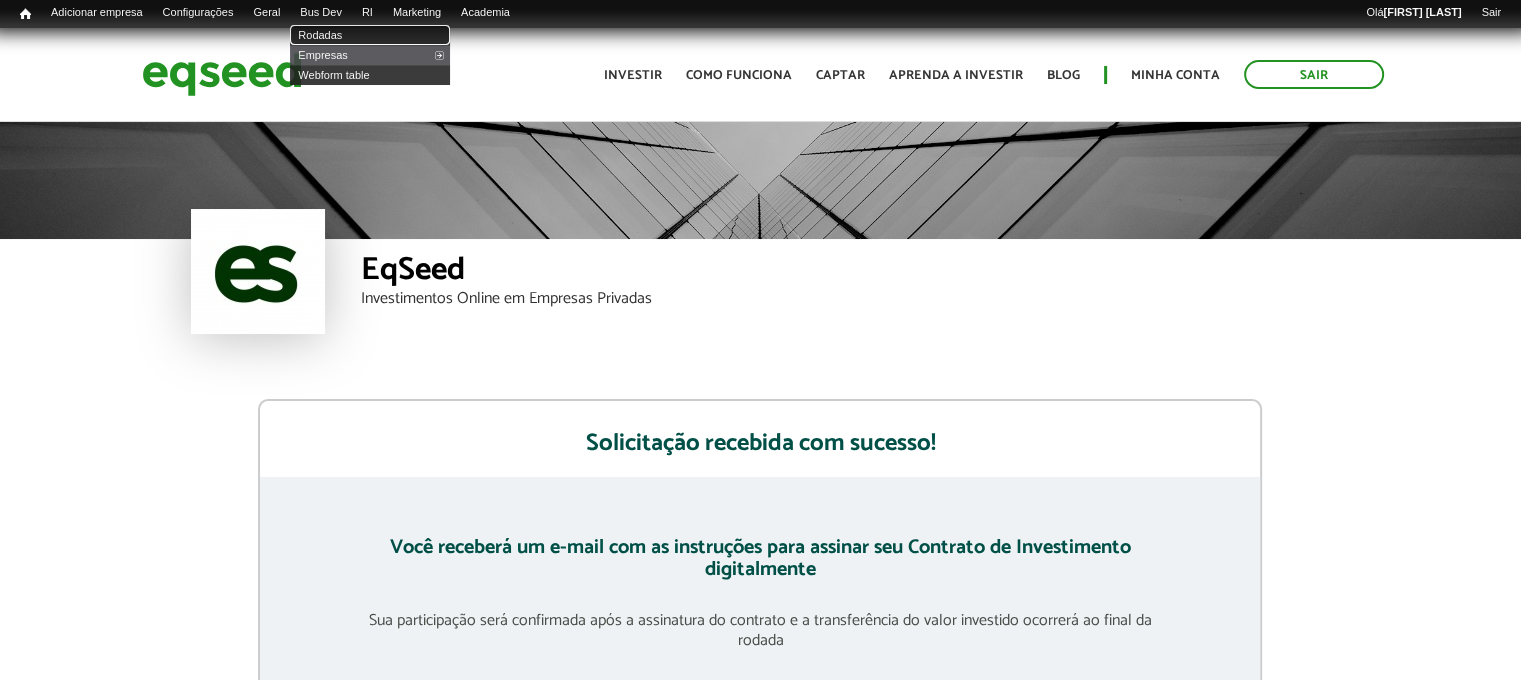 click on "Rodadas" at bounding box center [370, 35] 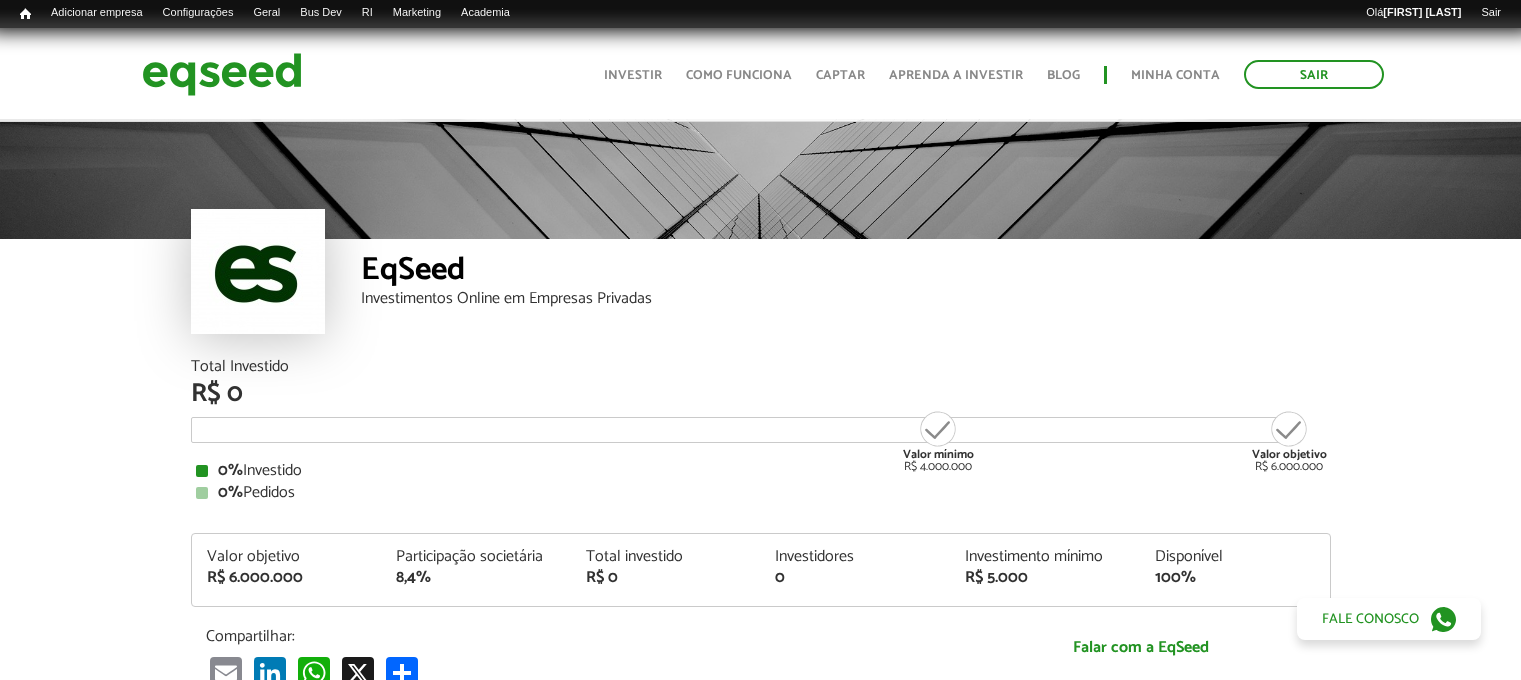 scroll, scrollTop: 2626, scrollLeft: 0, axis: vertical 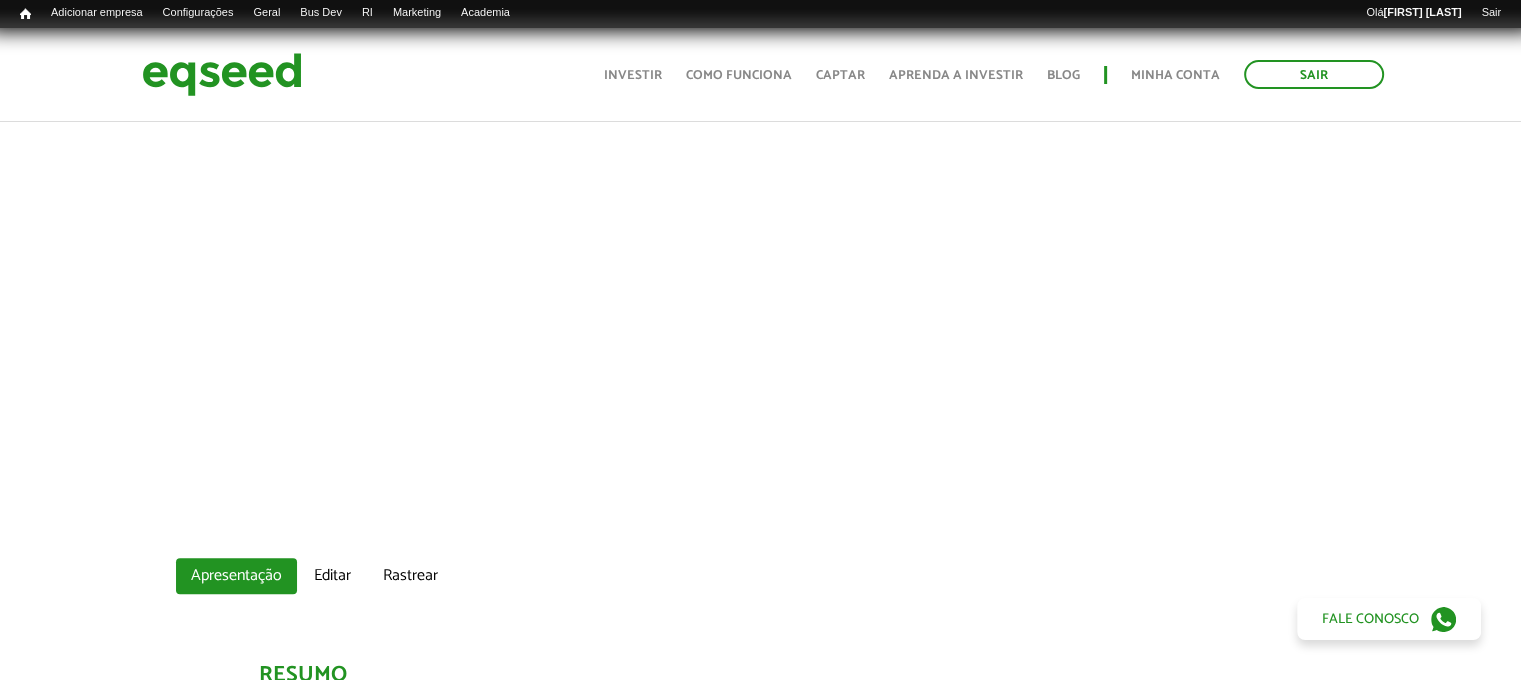 click at bounding box center (760, 150) 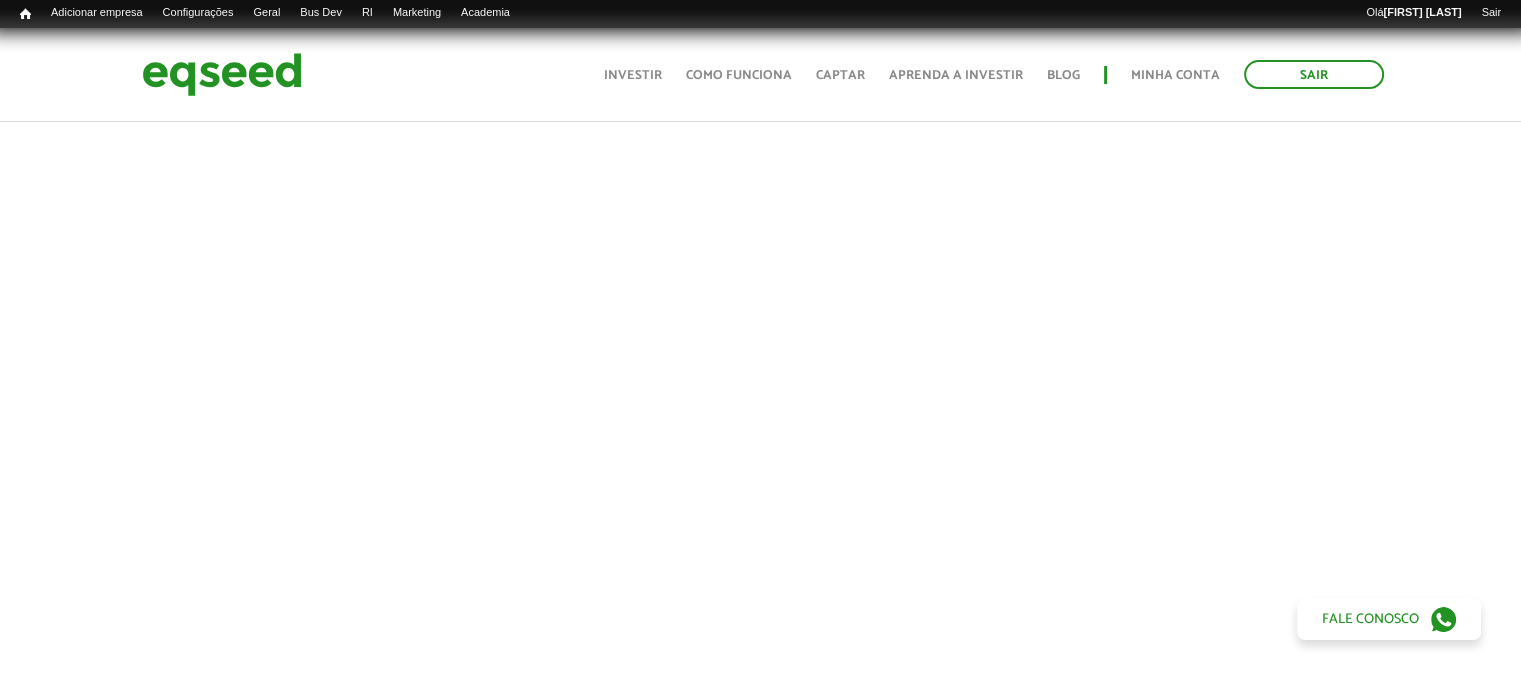 scroll, scrollTop: 900, scrollLeft: 0, axis: vertical 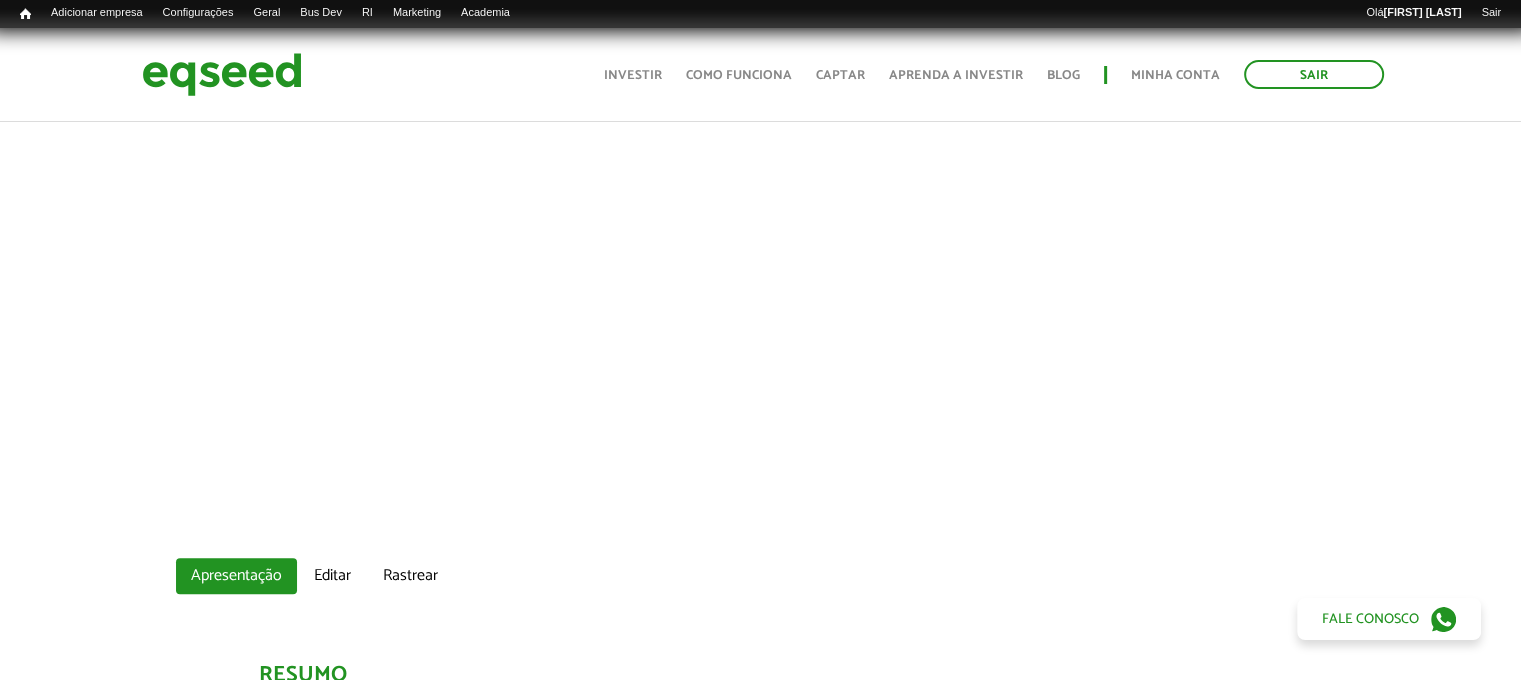drag, startPoint x: 863, startPoint y: 611, endPoint x: 884, endPoint y: 538, distance: 75.96052 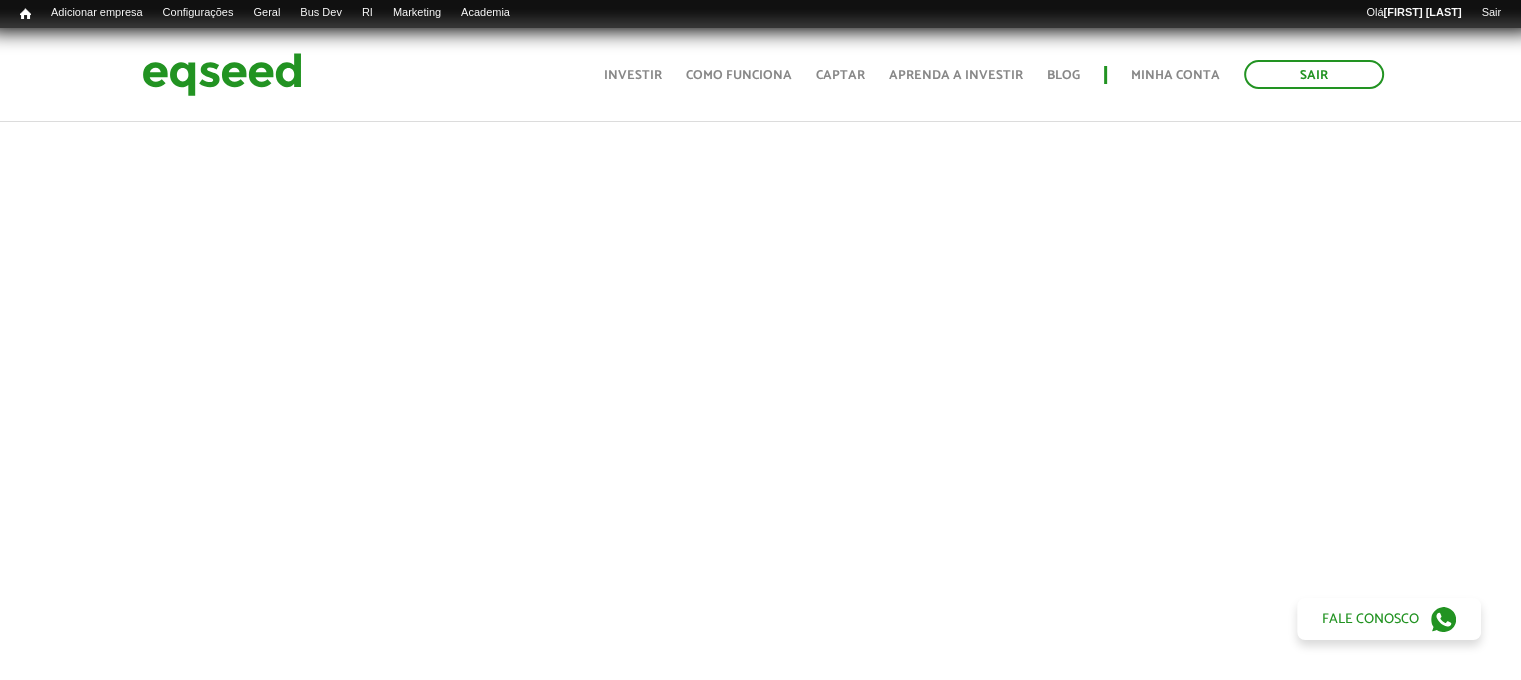 scroll, scrollTop: 600, scrollLeft: 0, axis: vertical 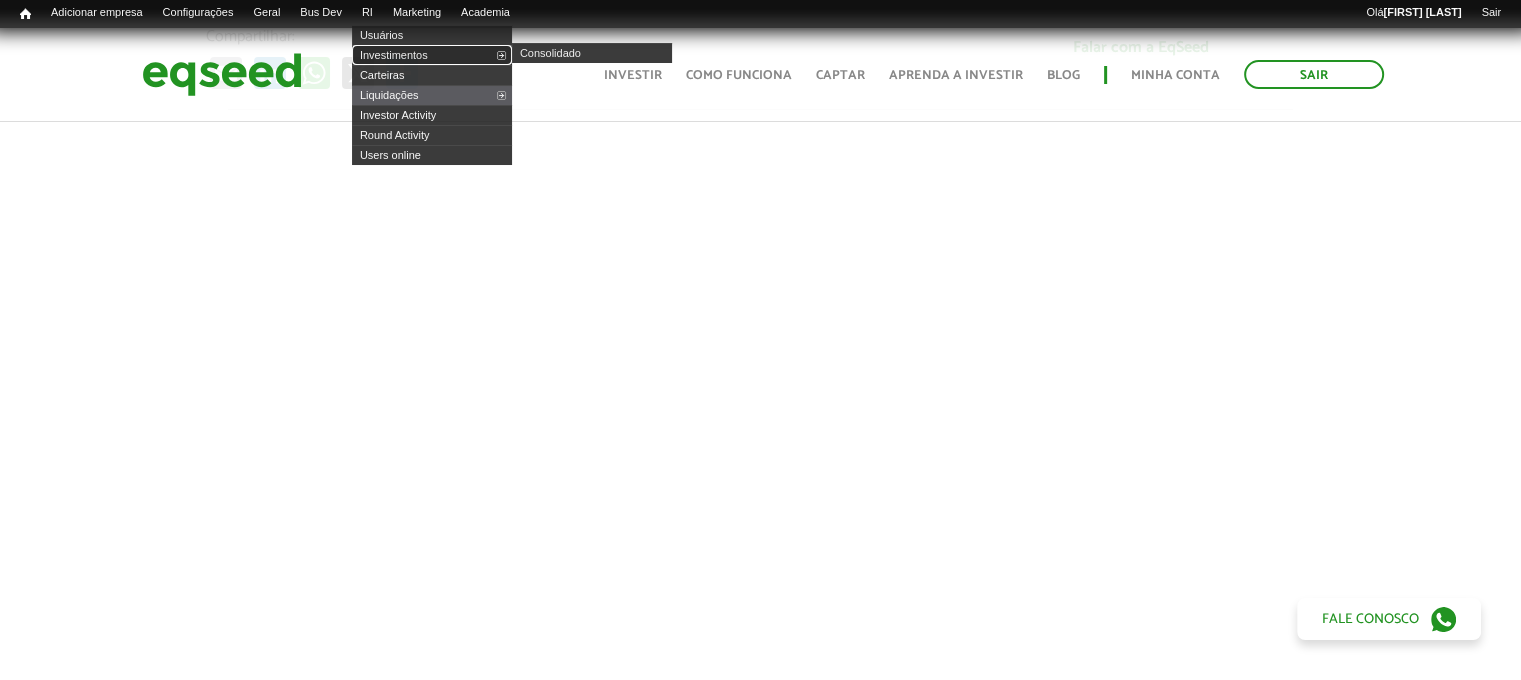click on "Investimentos" at bounding box center (432, 55) 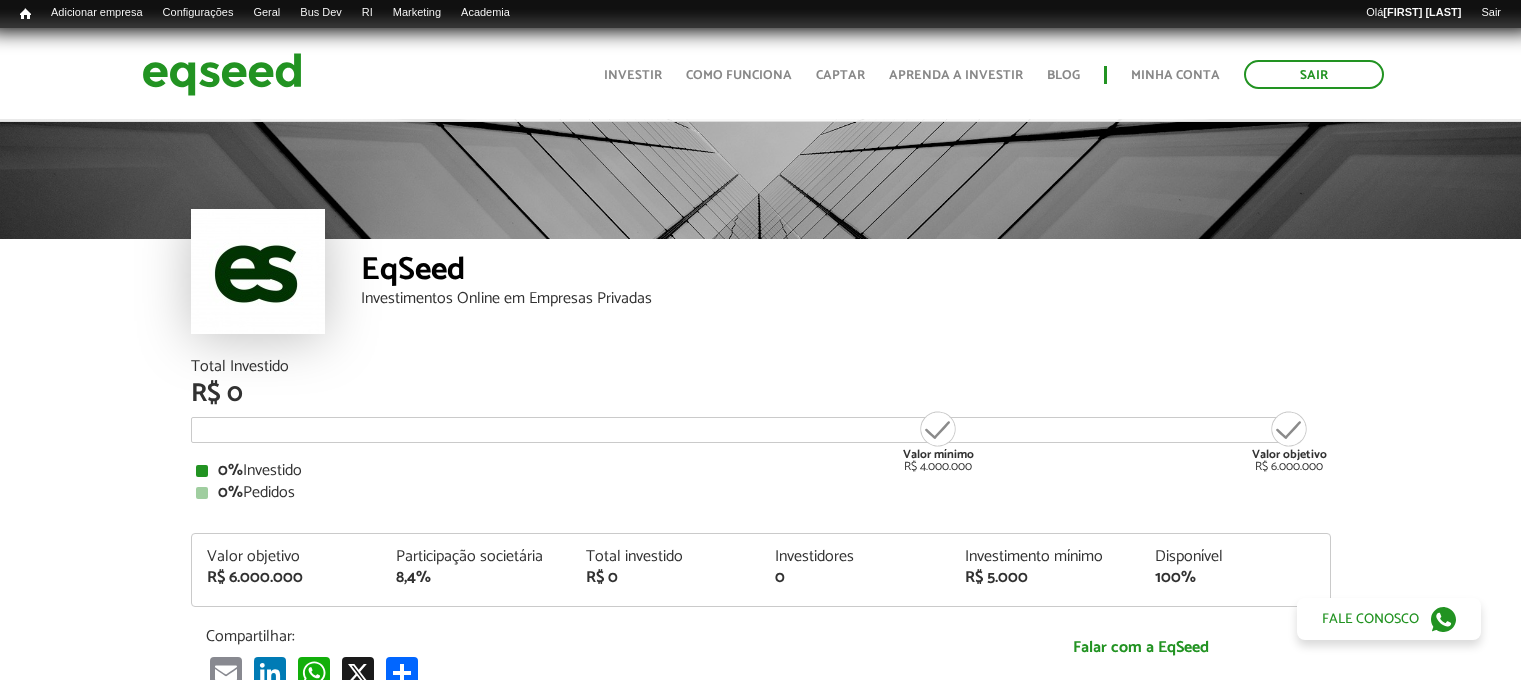 scroll, scrollTop: 1999, scrollLeft: 0, axis: vertical 